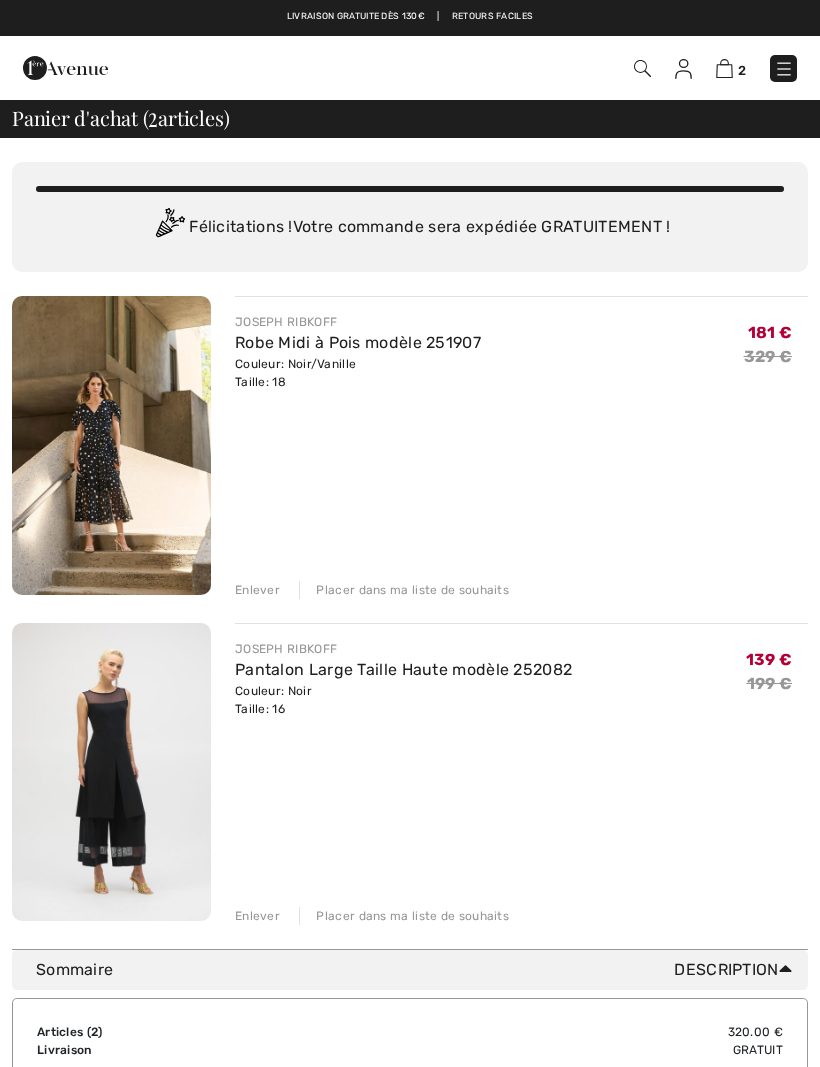 scroll, scrollTop: 0, scrollLeft: 0, axis: both 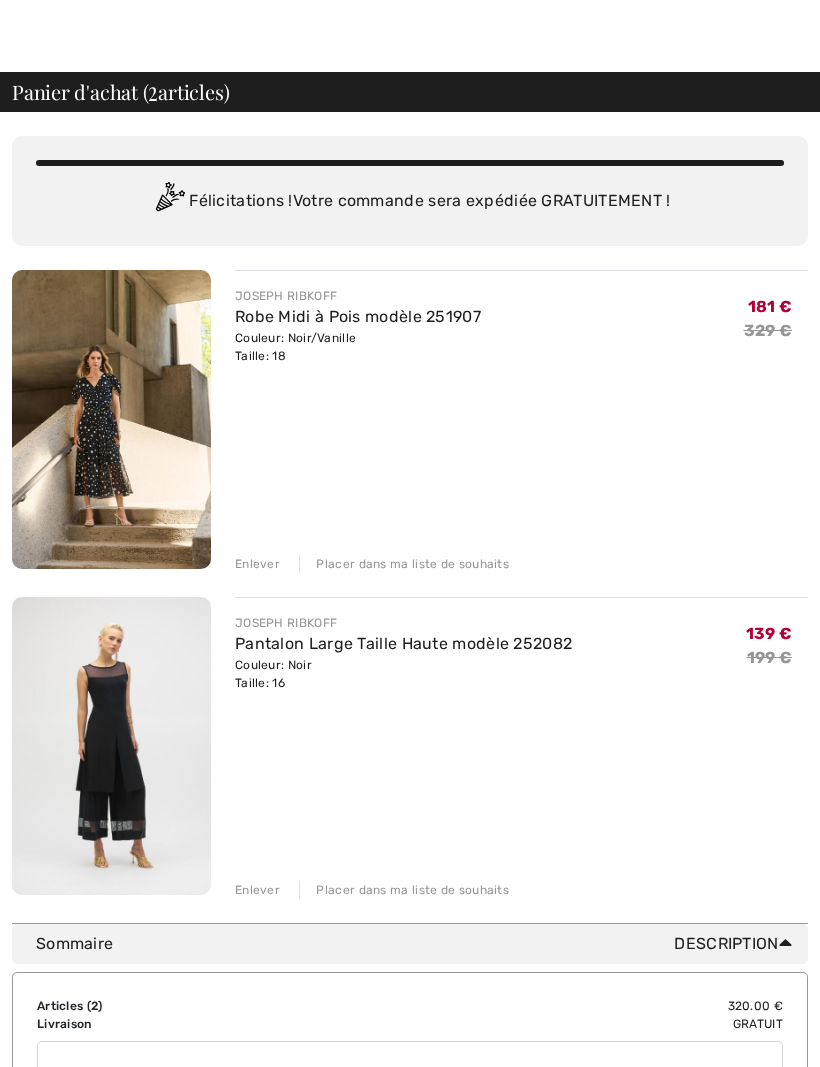 click on "Enlever" at bounding box center (257, 890) 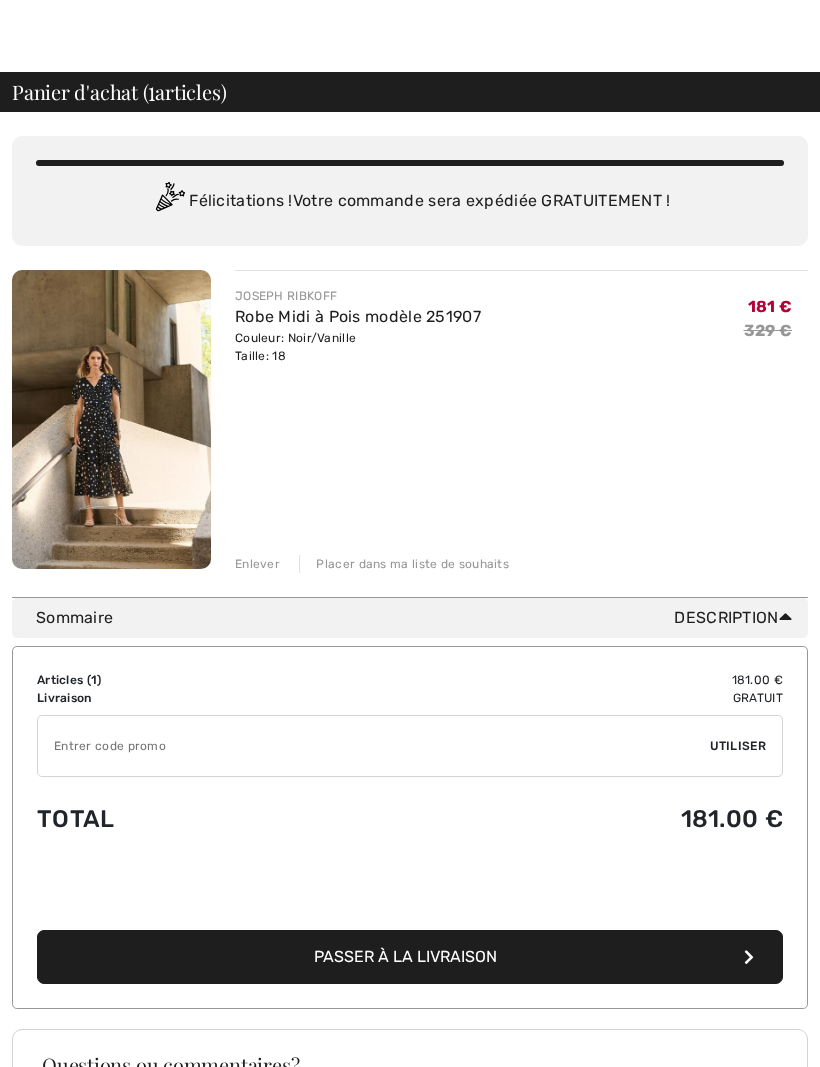 click on "JOSEPH RIBKOFF
Robe Midi à Pois modèle [NUMBER]
Couleur: Noir/Vanille
Taille: [NUMBER]
Vente finale
[PRICE]
[PRICE]
[PRICE]
[PRICE]
Enlever
Placer dans ma liste de souhaits" at bounding box center [521, 421] 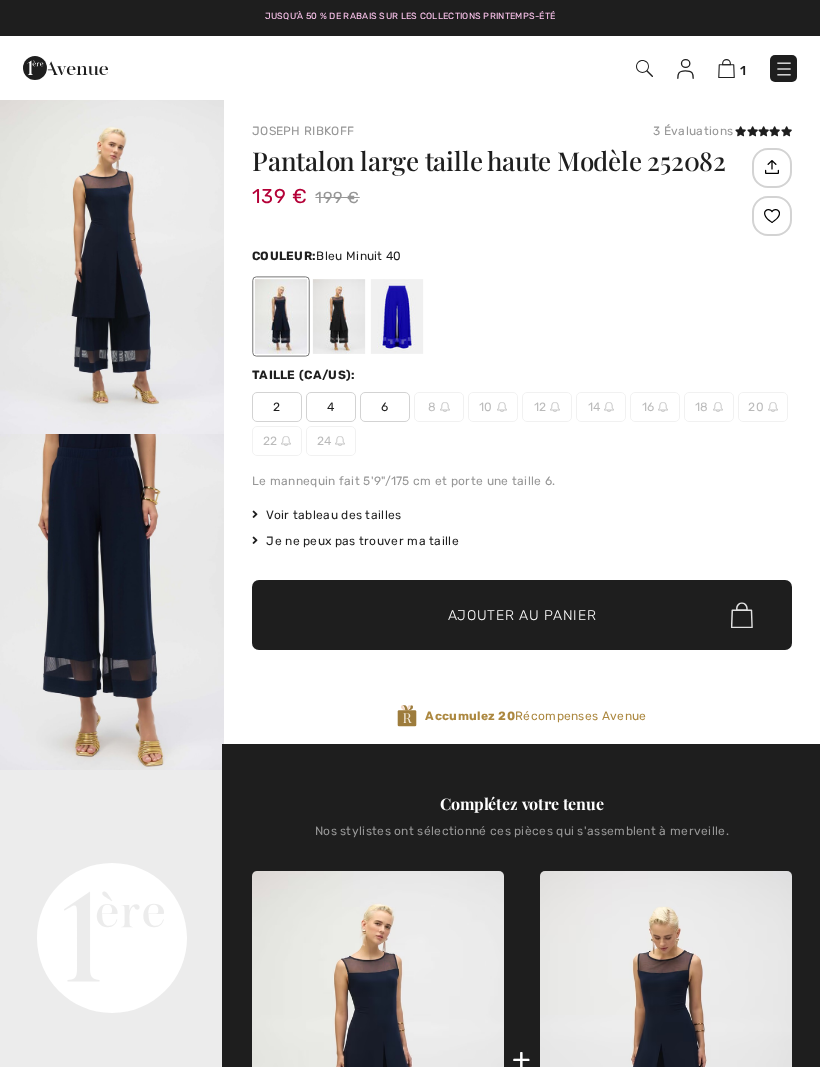 scroll, scrollTop: 47, scrollLeft: 0, axis: vertical 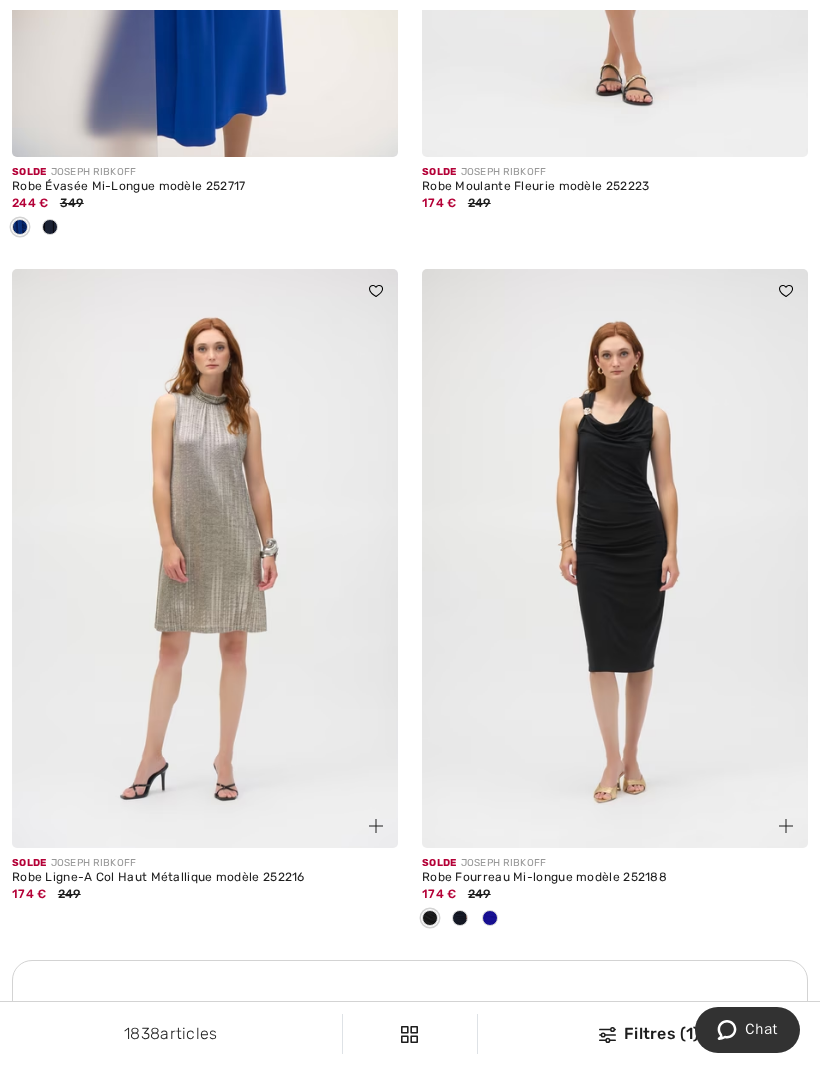 click at bounding box center (490, 918) 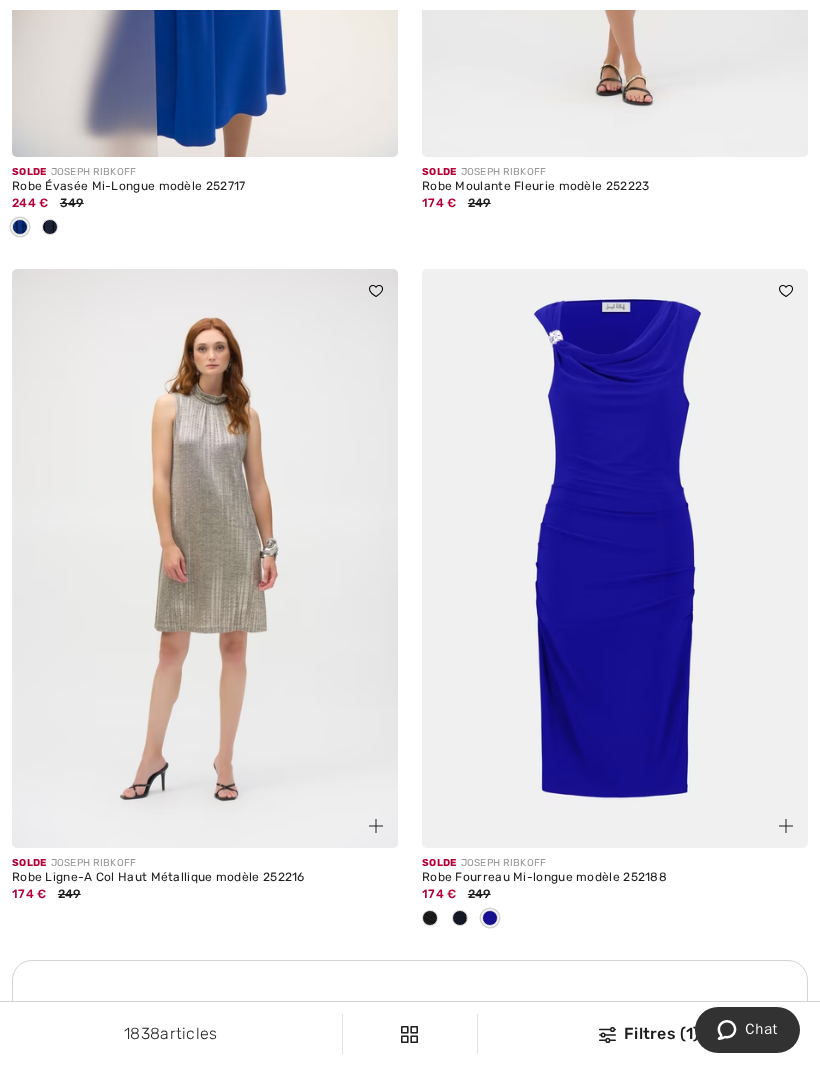 click at bounding box center [460, 918] 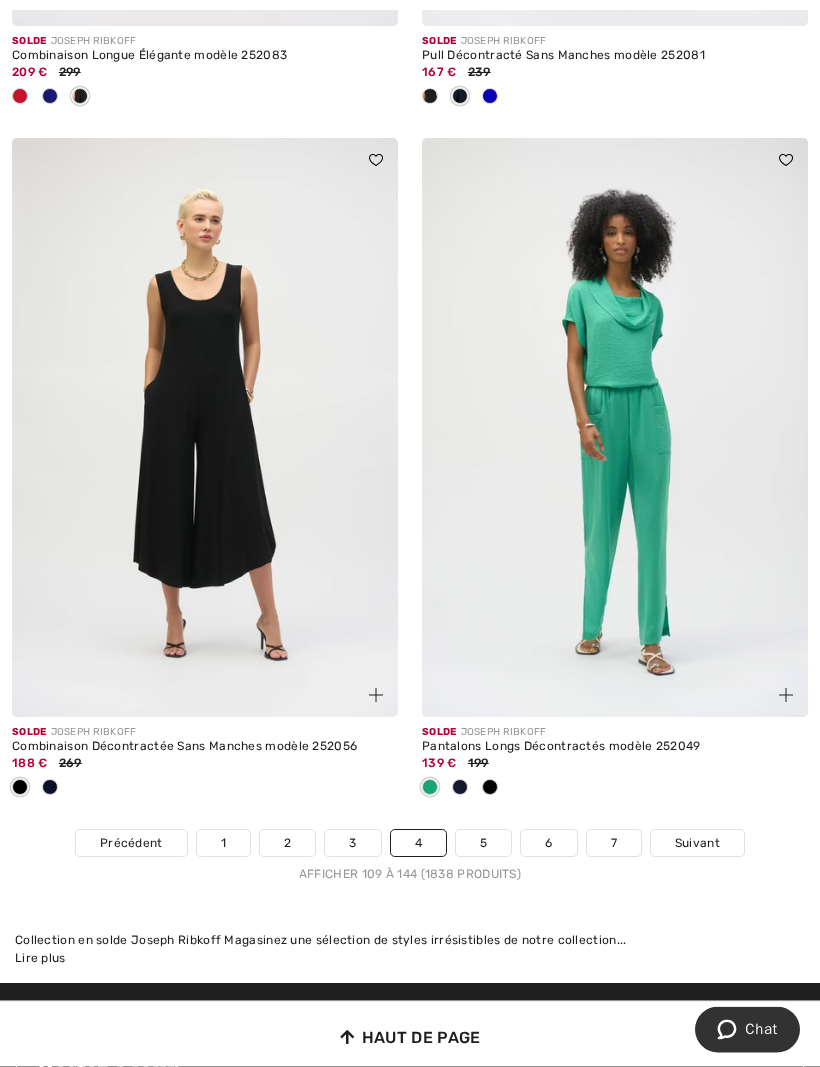scroll, scrollTop: 12190, scrollLeft: 0, axis: vertical 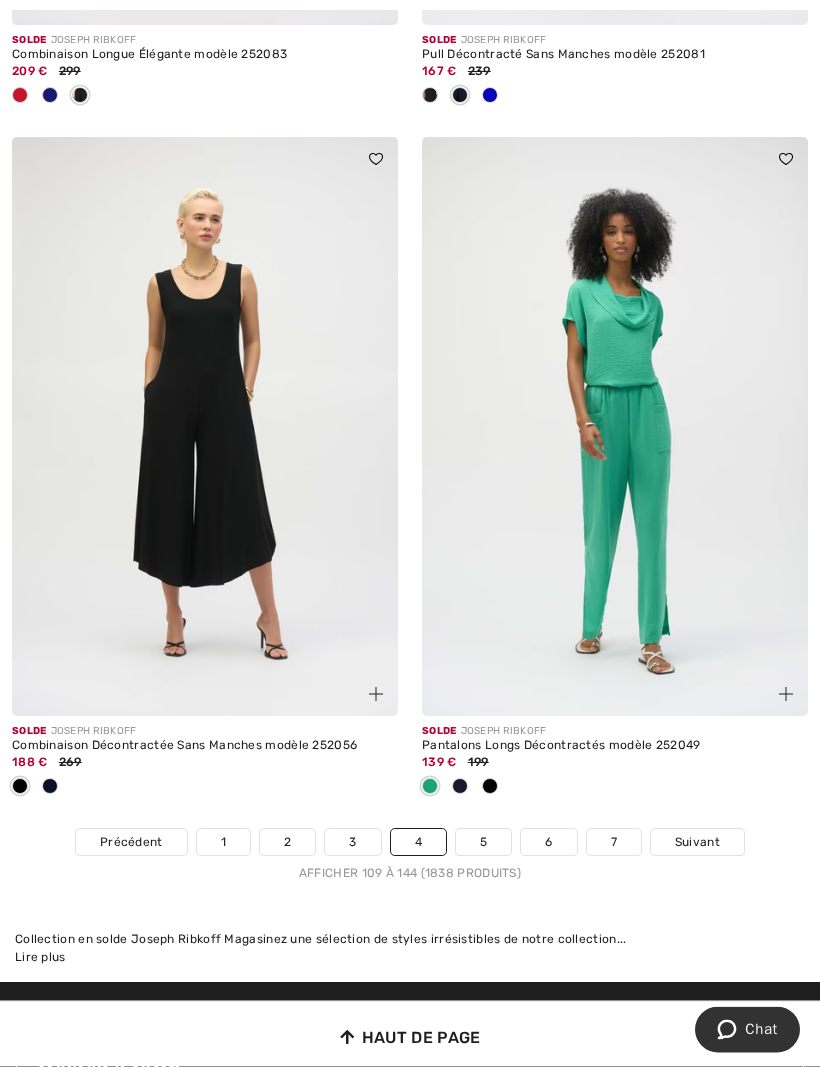 click on "5" at bounding box center [483, 843] 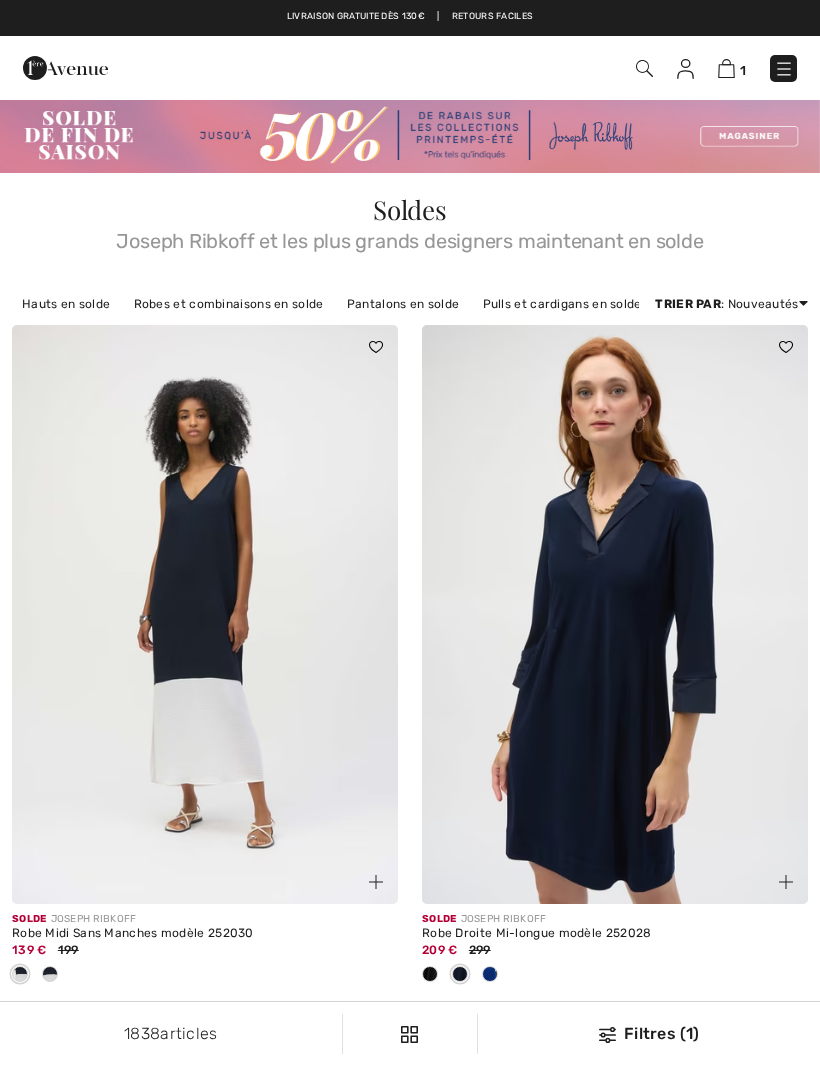 scroll, scrollTop: 0, scrollLeft: 0, axis: both 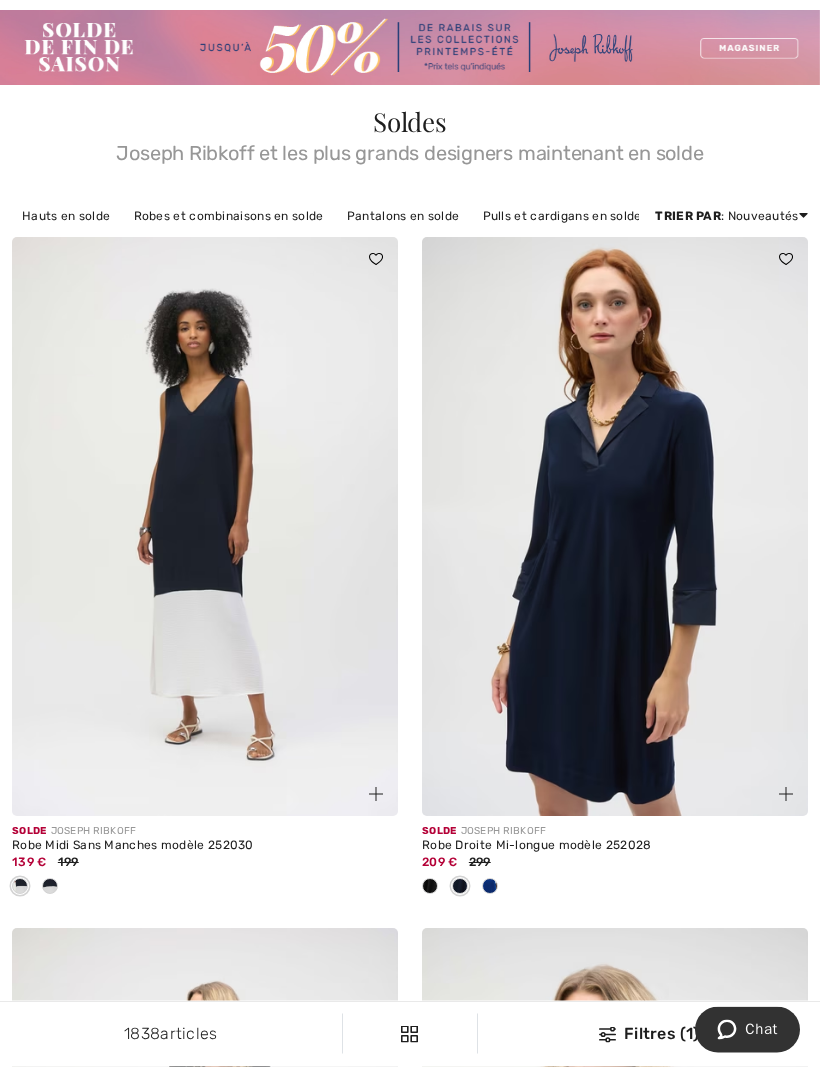click at bounding box center [50, 887] 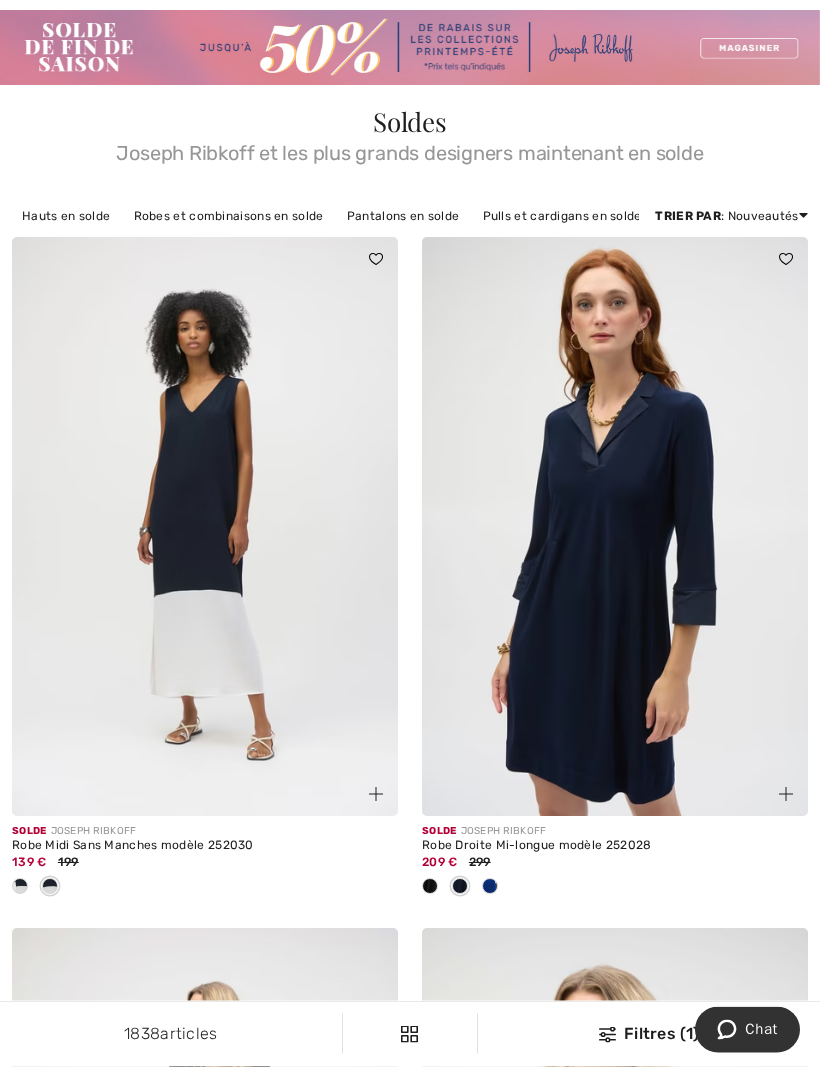 scroll, scrollTop: 88, scrollLeft: 0, axis: vertical 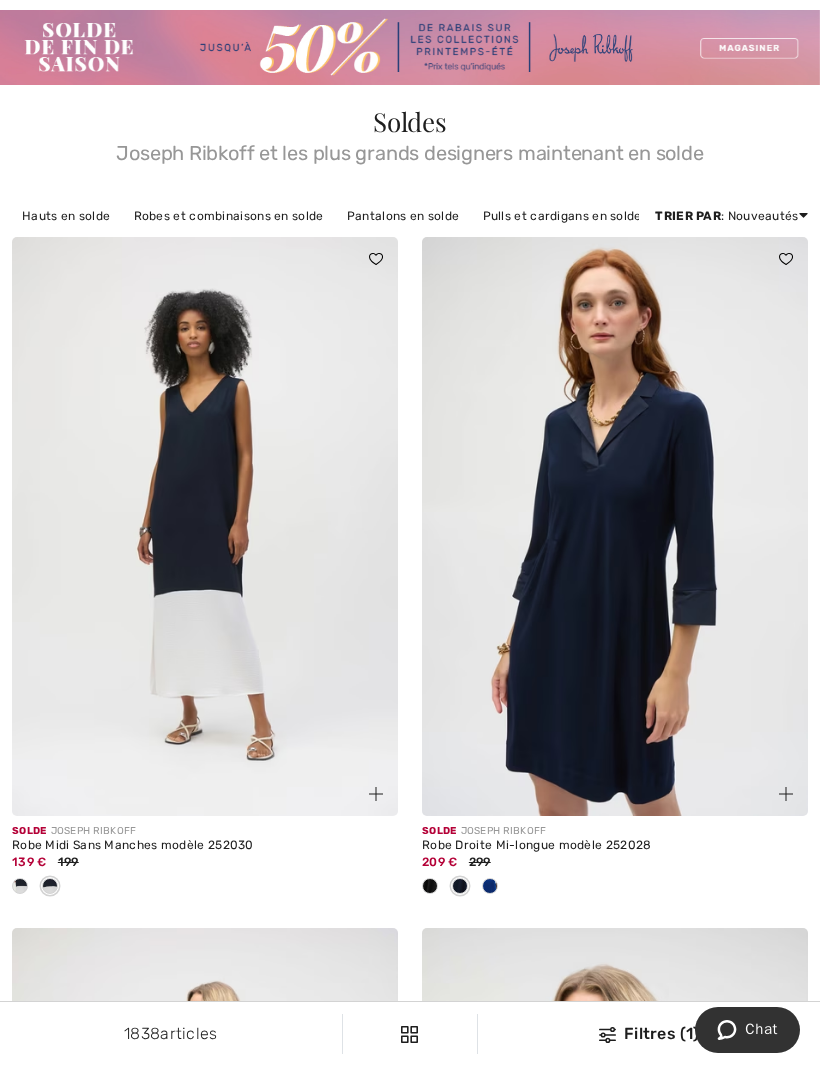 click at bounding box center (20, 886) 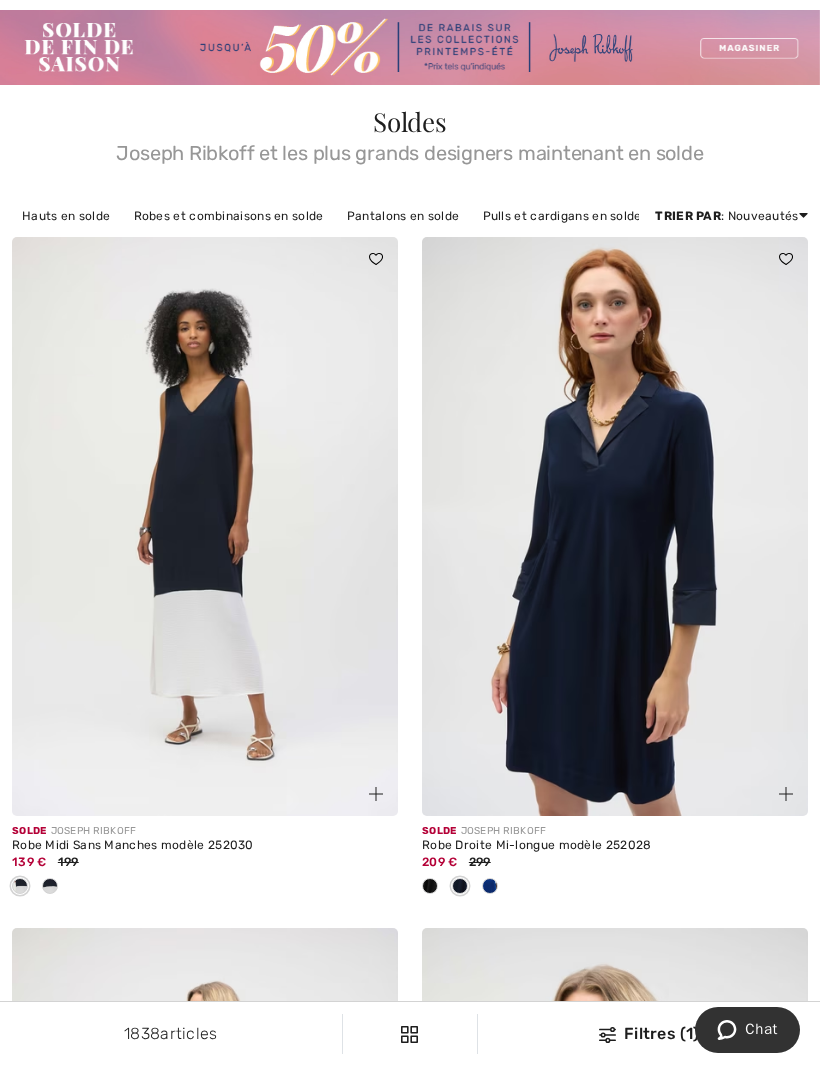 click at bounding box center [205, 526] 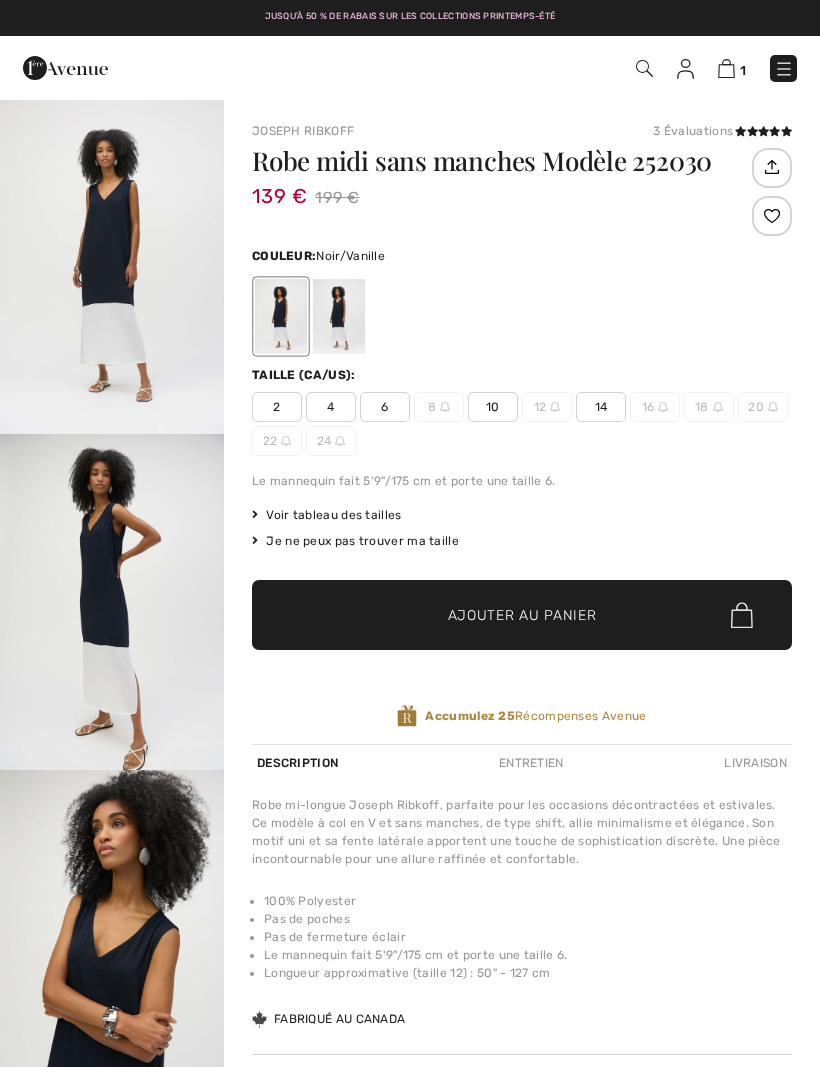 scroll, scrollTop: 0, scrollLeft: 0, axis: both 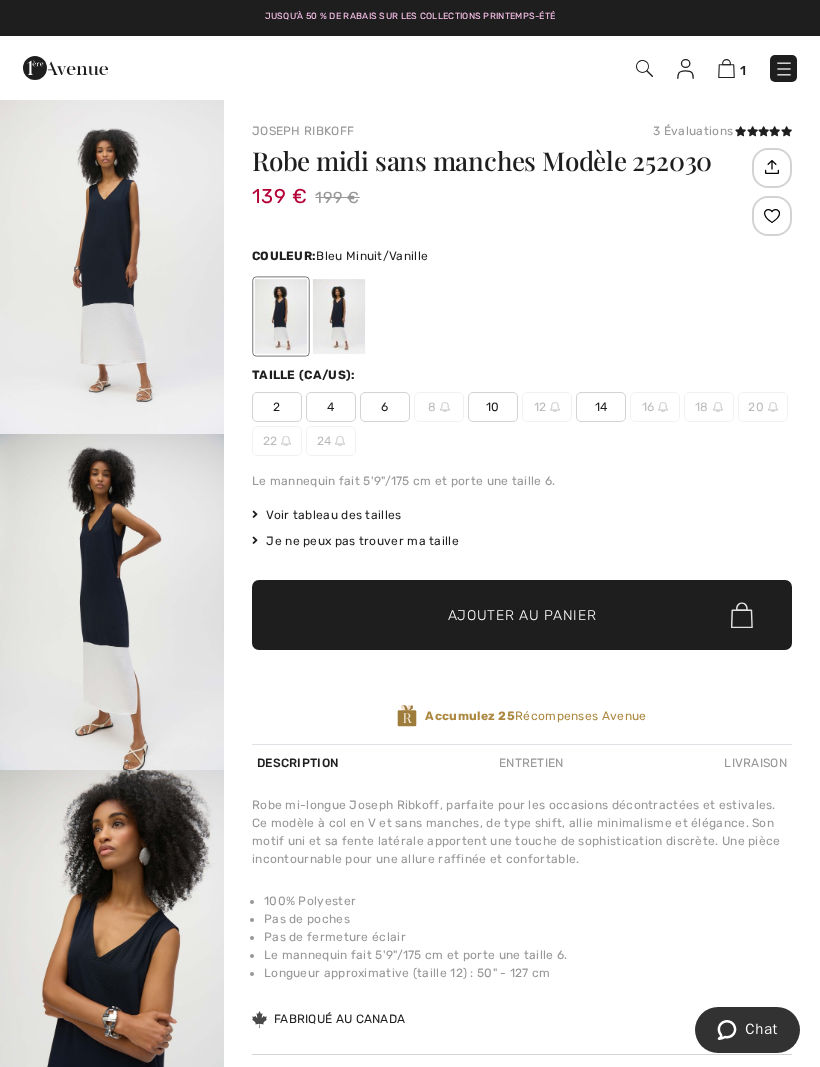 click at bounding box center [339, 316] 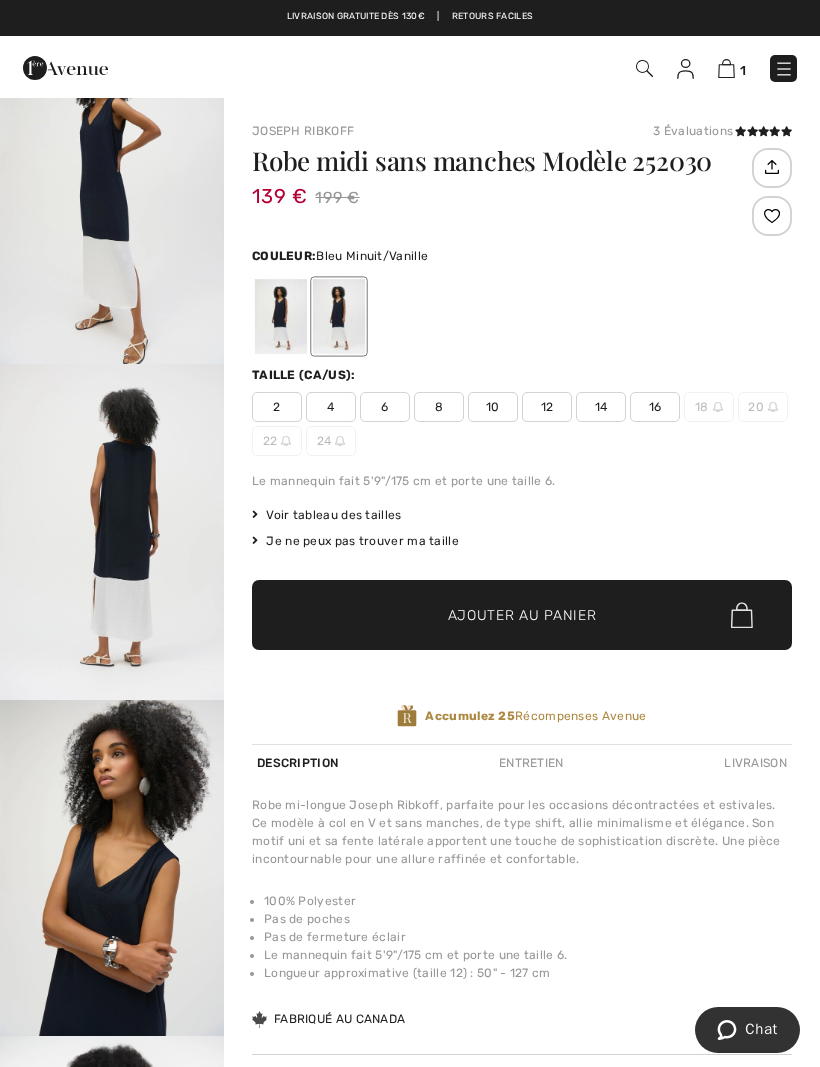 scroll, scrollTop: 404, scrollLeft: 0, axis: vertical 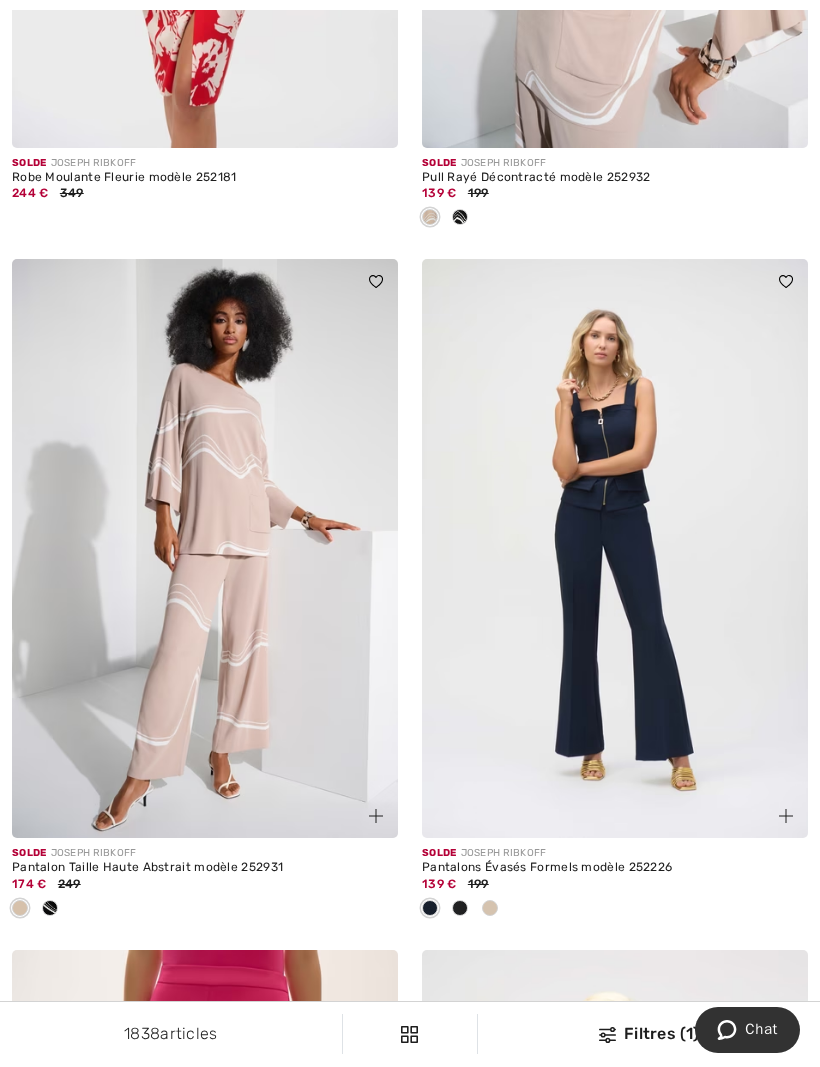 click at bounding box center (50, 908) 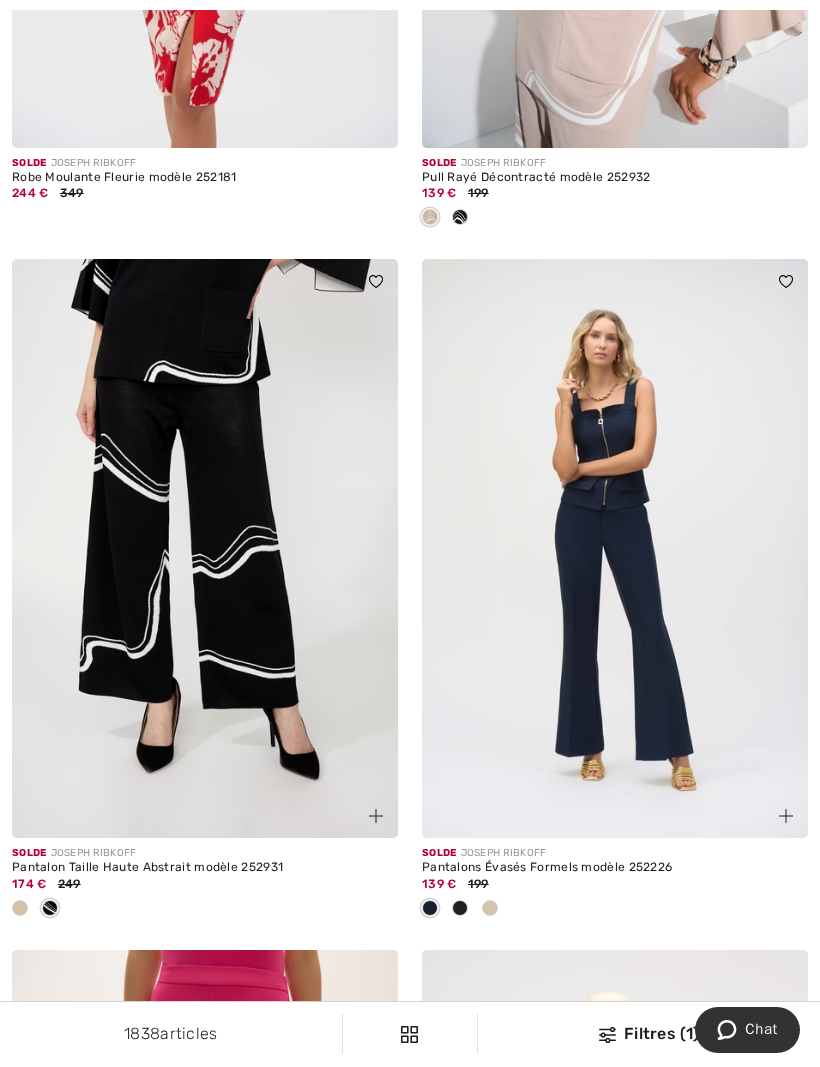 click at bounding box center [20, 908] 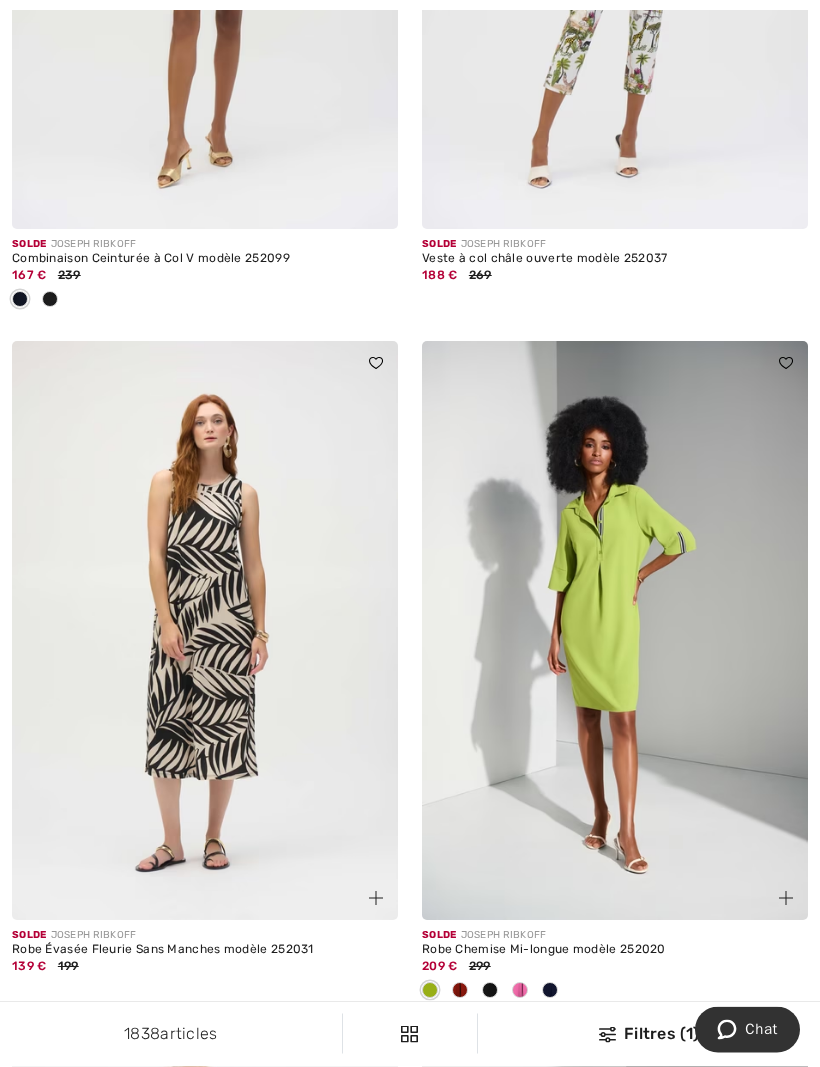 scroll, scrollTop: 5549, scrollLeft: 0, axis: vertical 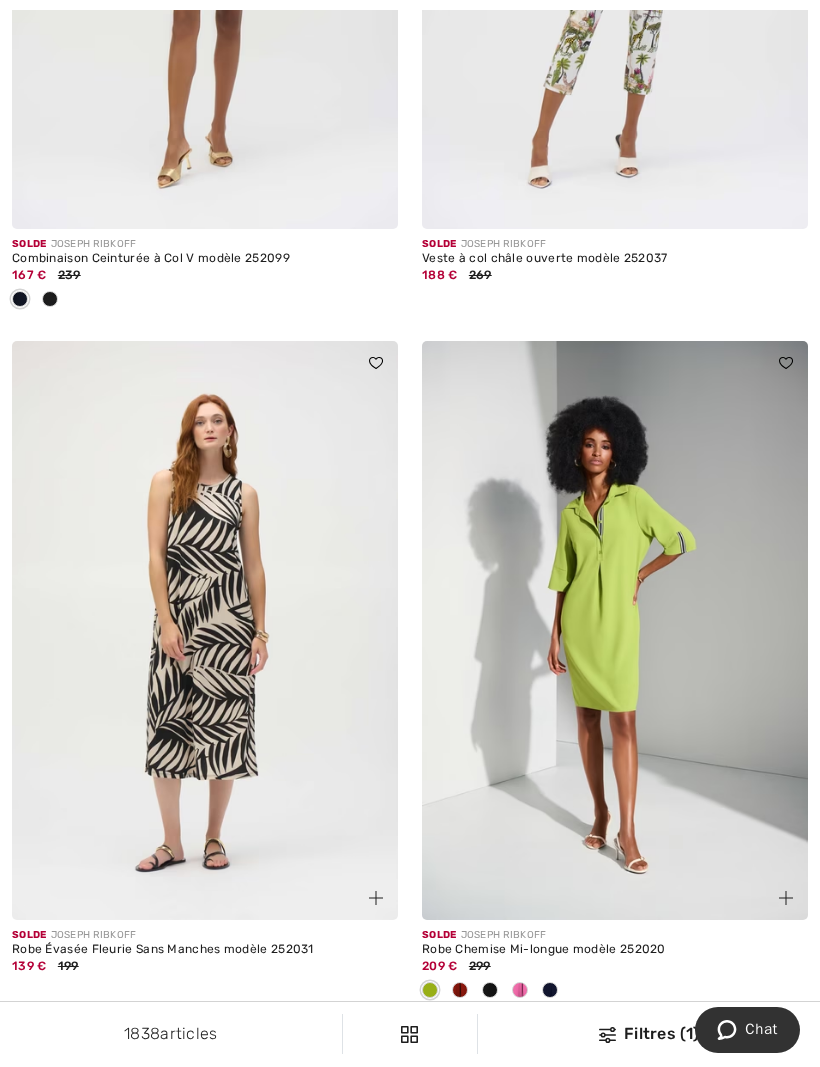 click at bounding box center (205, 630) 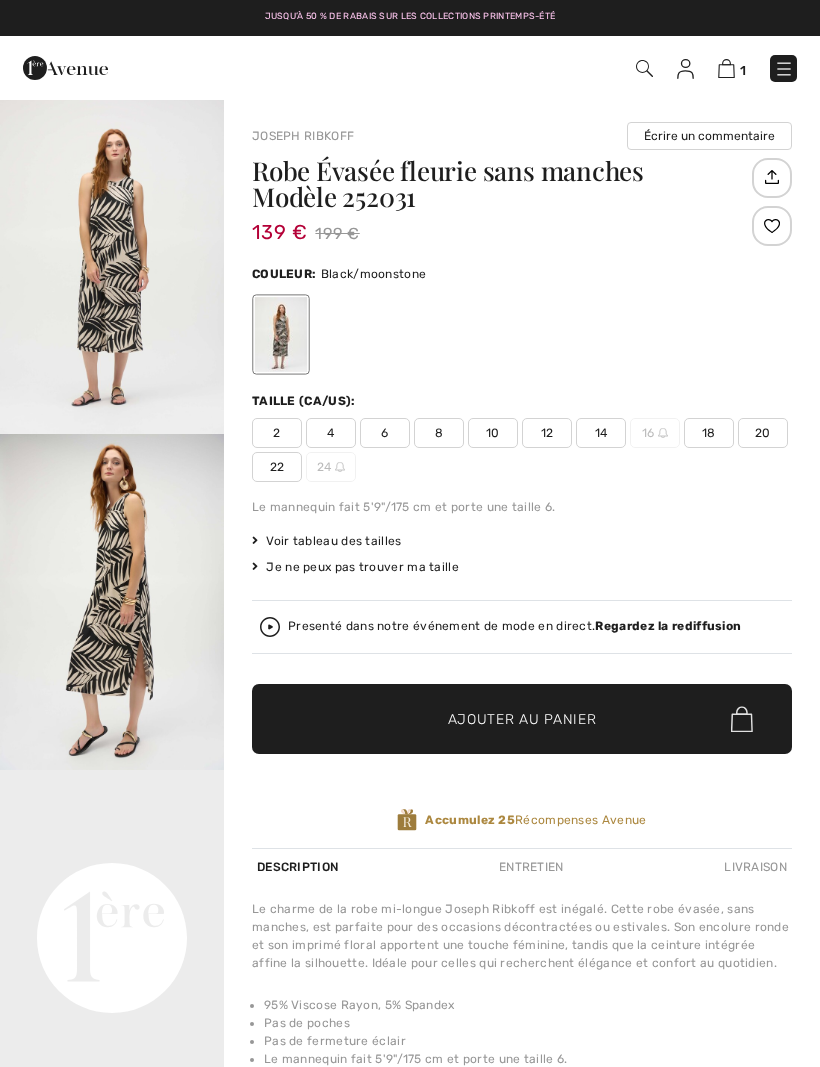 scroll, scrollTop: 0, scrollLeft: 0, axis: both 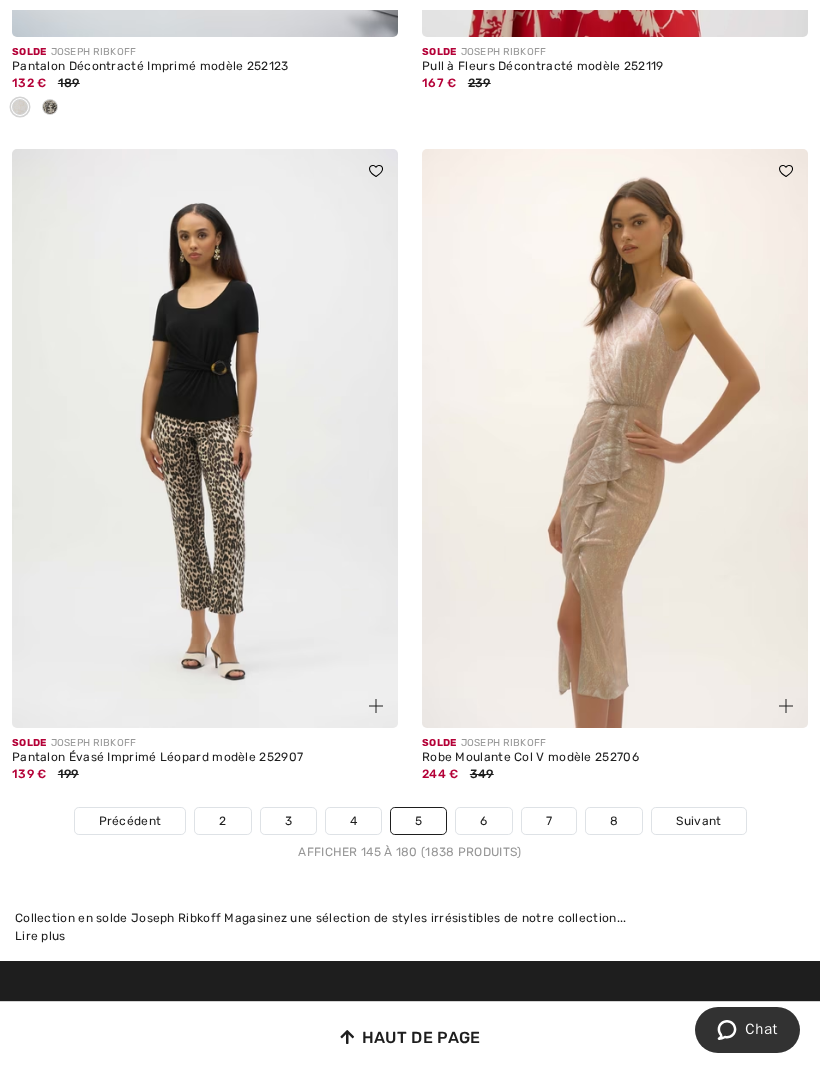 click on "6" at bounding box center (483, 821) 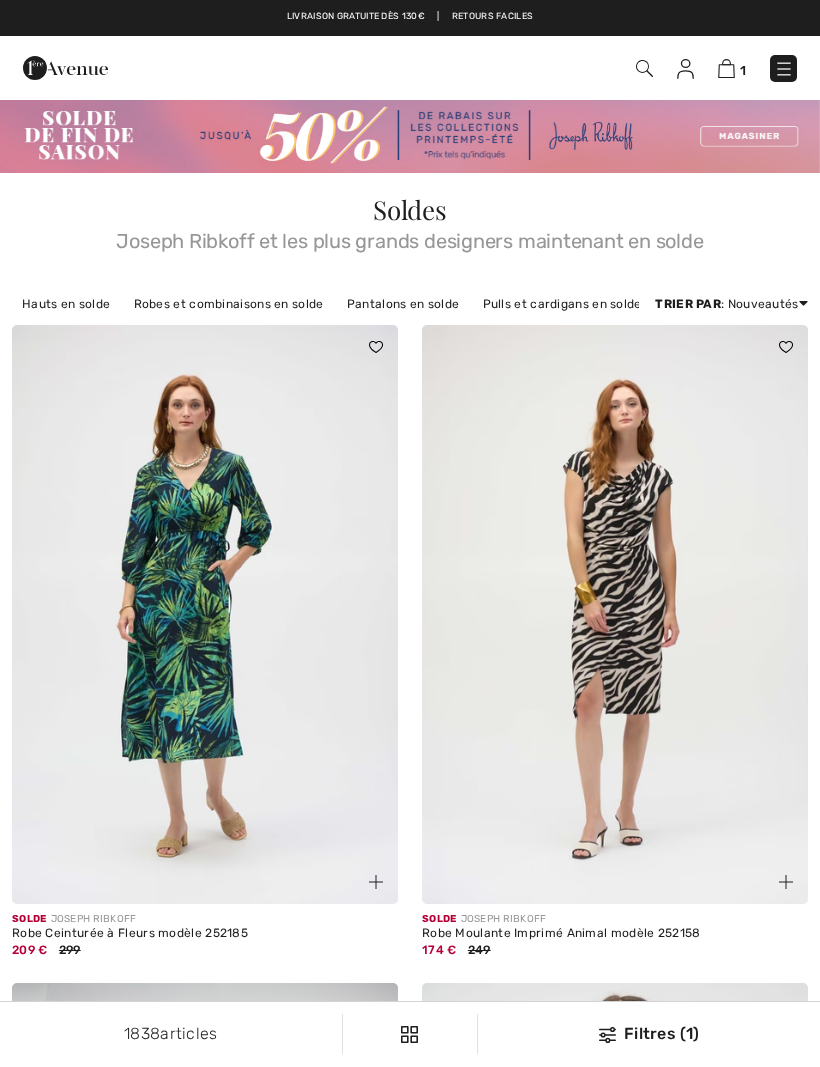 scroll, scrollTop: 0, scrollLeft: 0, axis: both 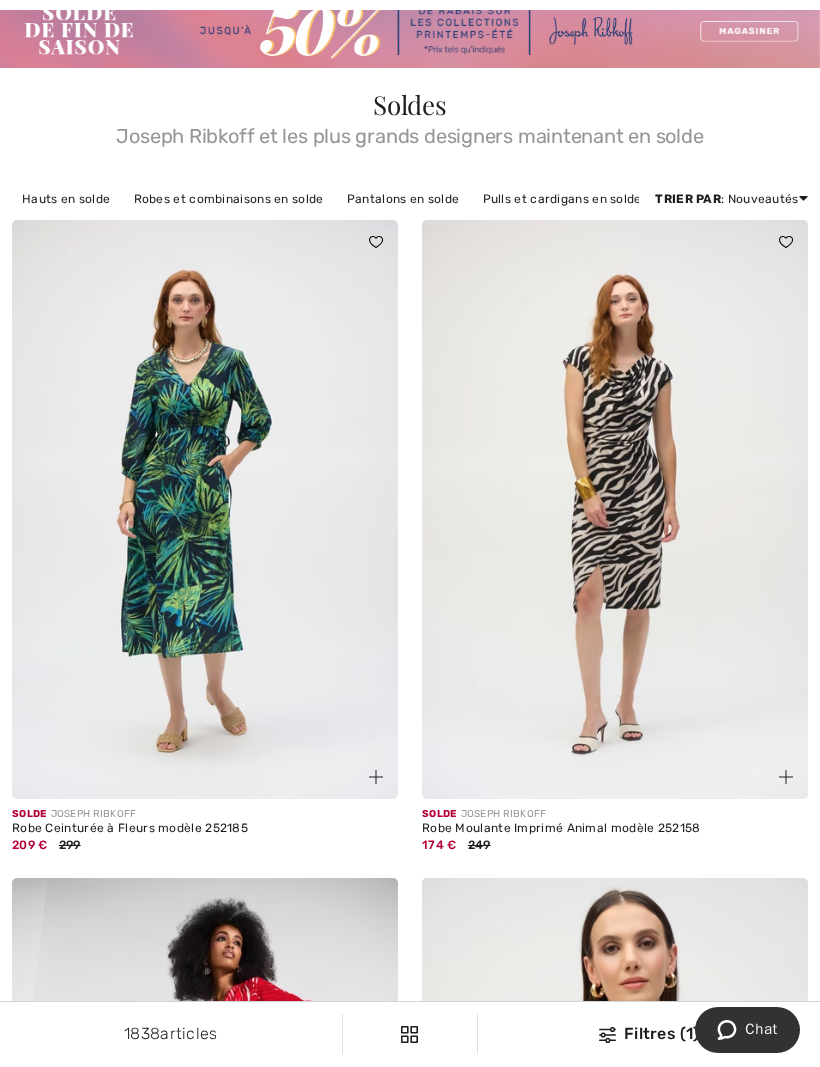 click at bounding box center [615, 509] 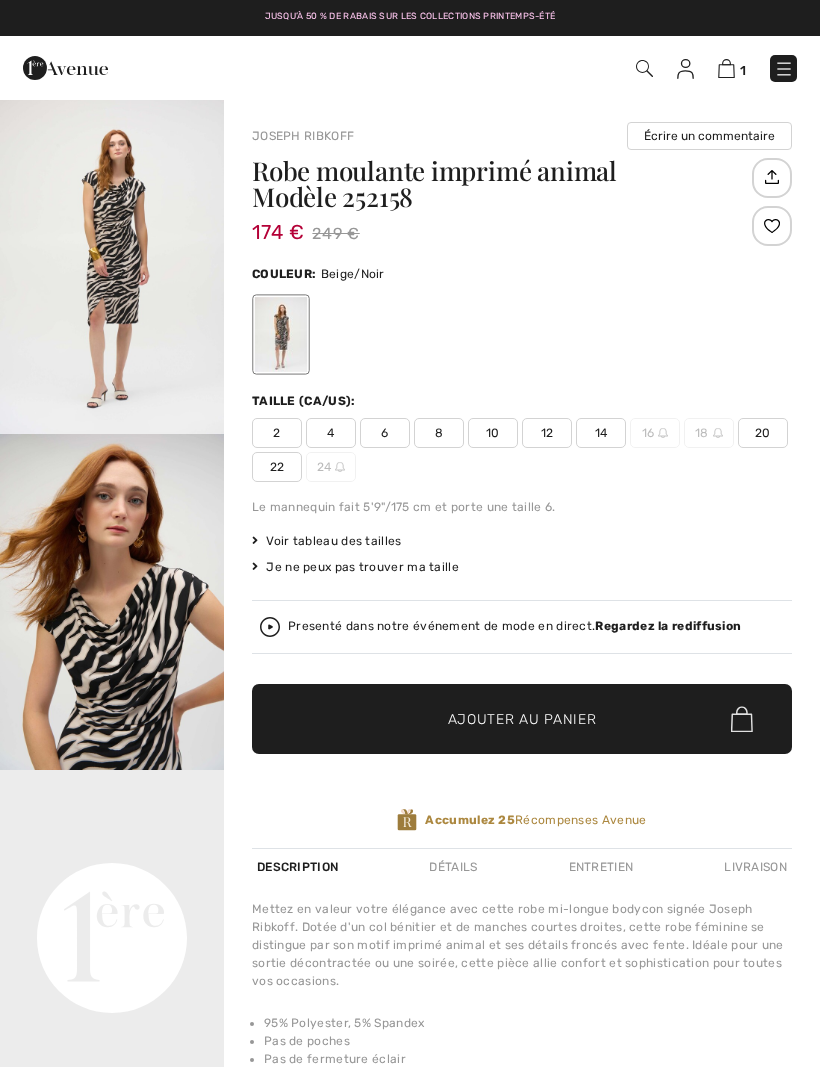 scroll, scrollTop: 0, scrollLeft: 0, axis: both 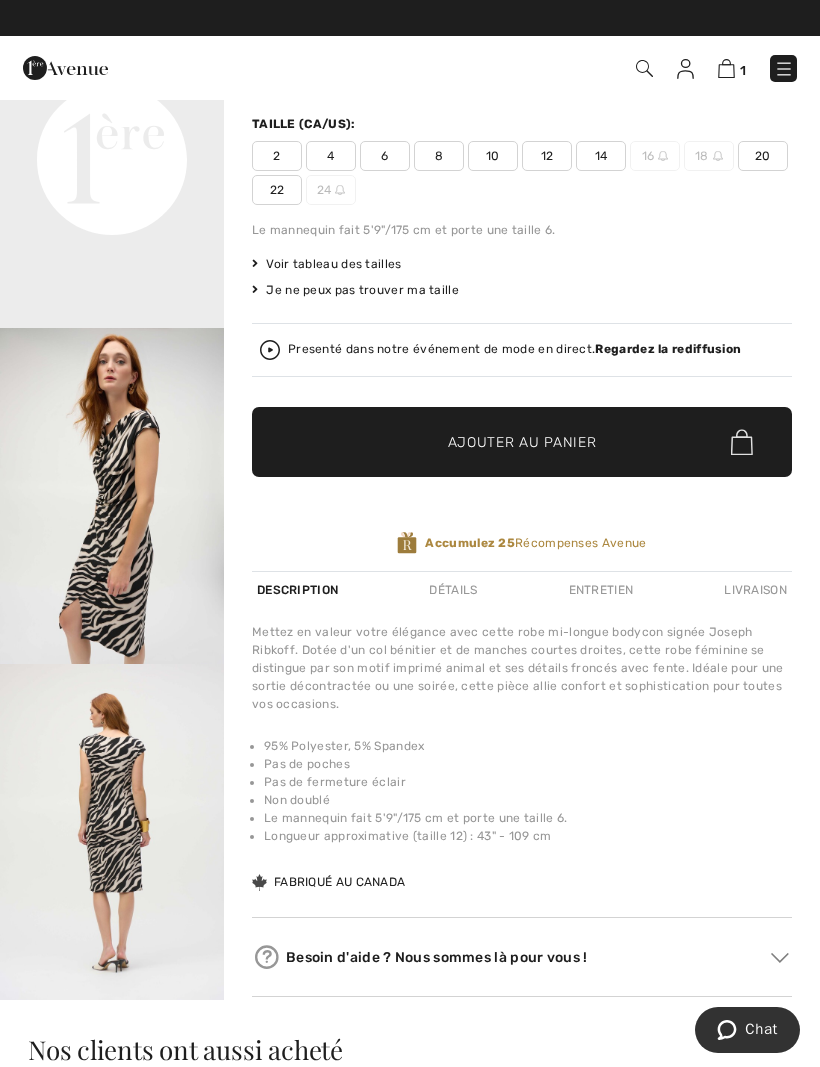 click at bounding box center [112, 832] 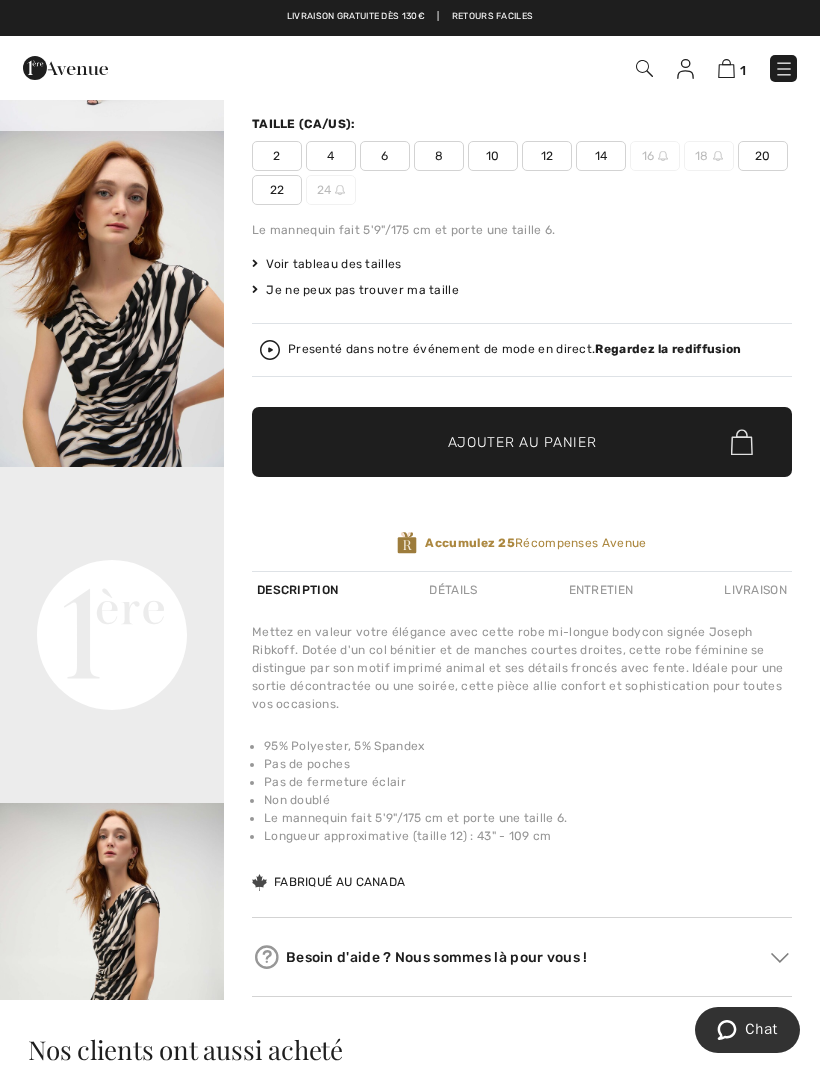 scroll, scrollTop: 0, scrollLeft: 0, axis: both 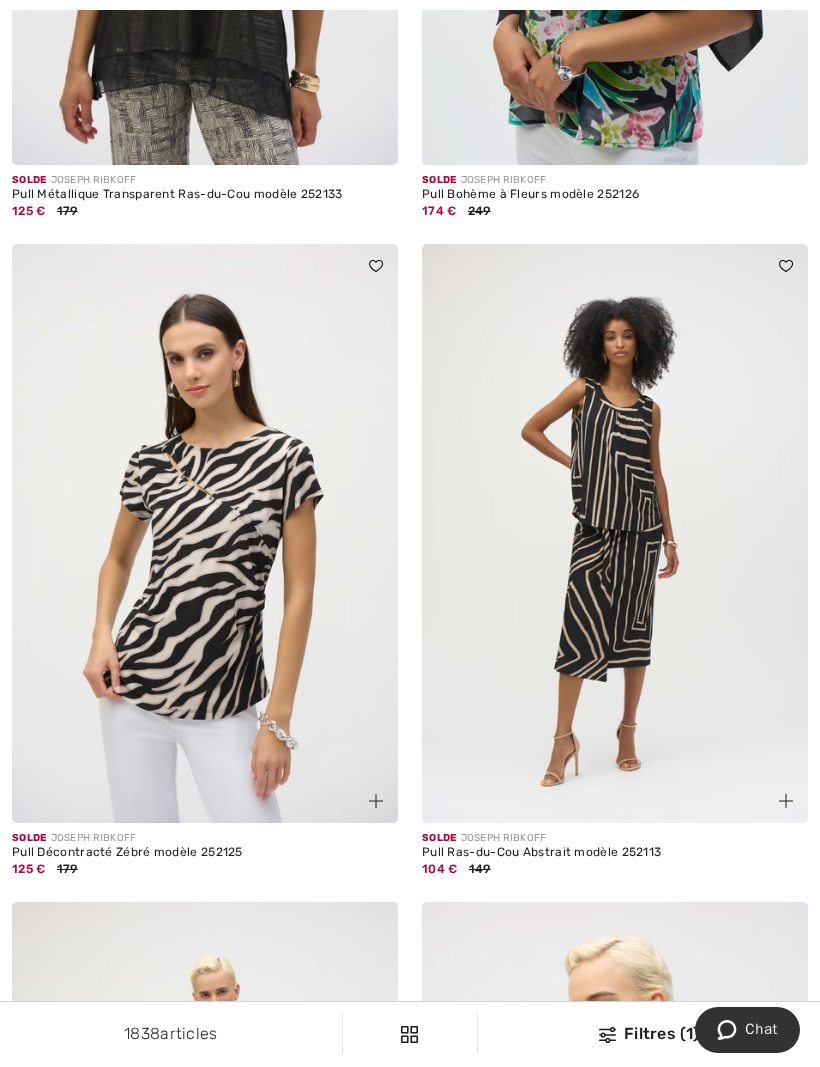 click at bounding box center [205, 533] 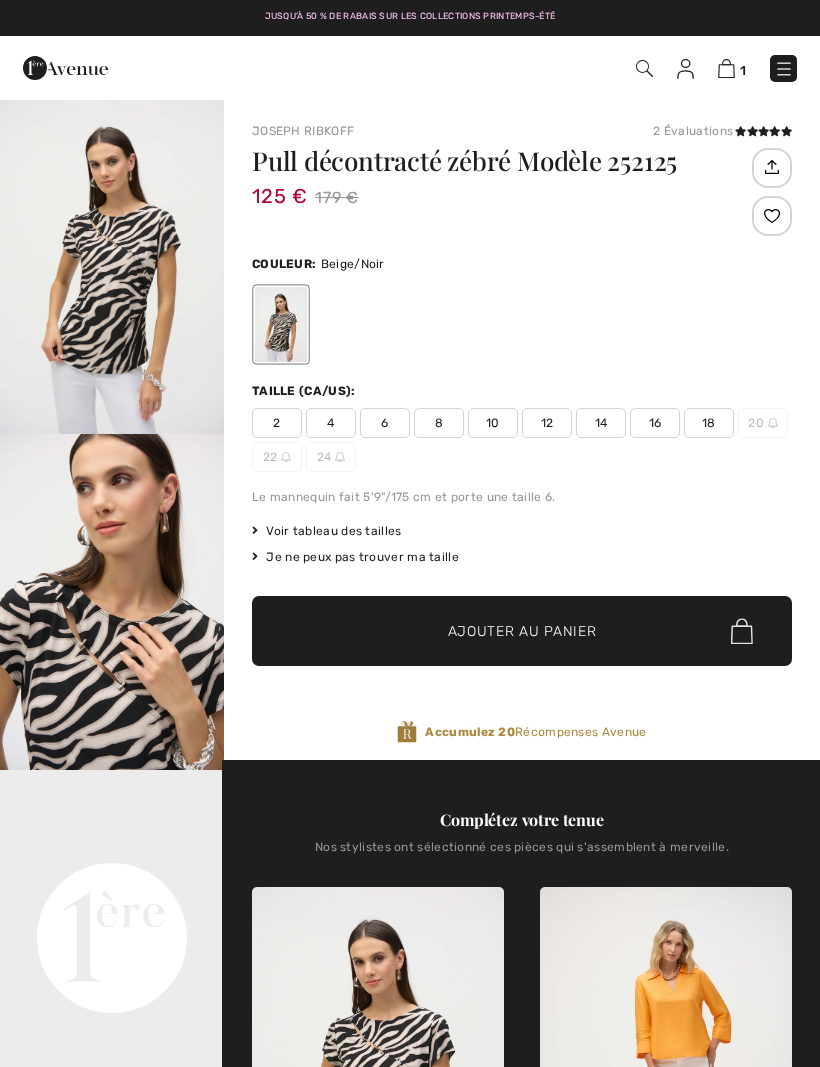 scroll, scrollTop: 0, scrollLeft: 0, axis: both 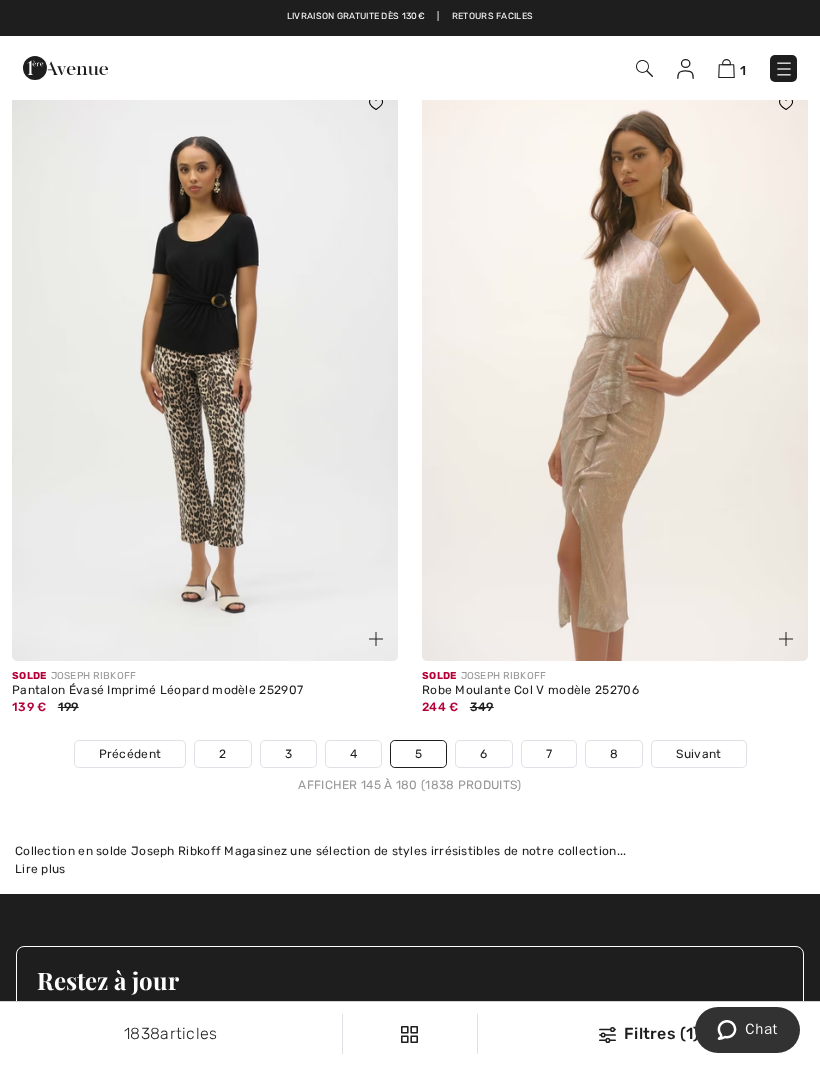 click on "6" at bounding box center (483, 754) 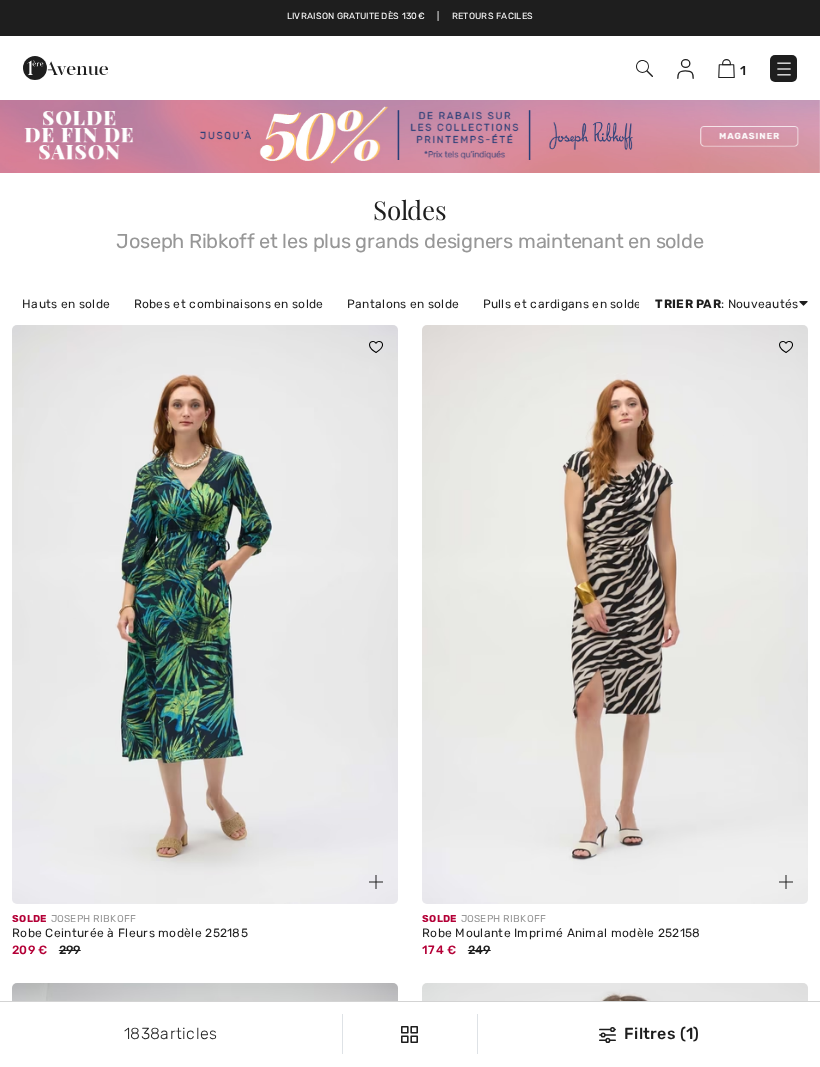 scroll, scrollTop: 0, scrollLeft: 0, axis: both 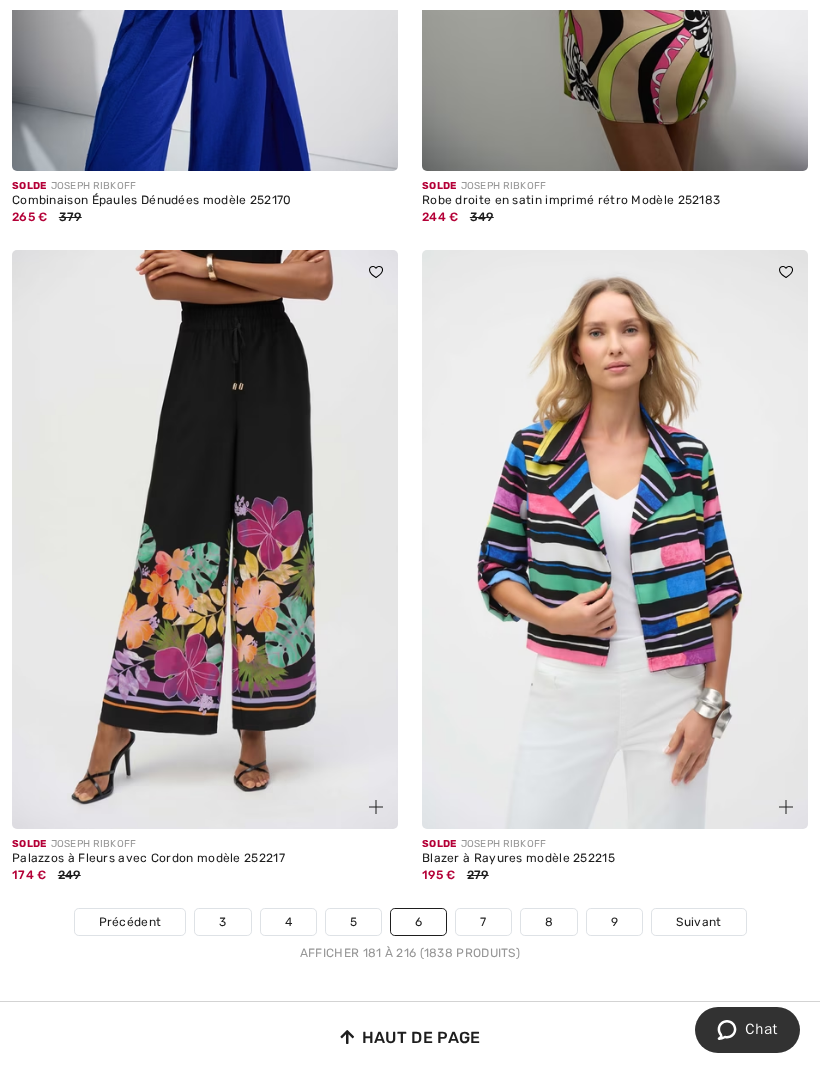 click on "7" at bounding box center (483, 922) 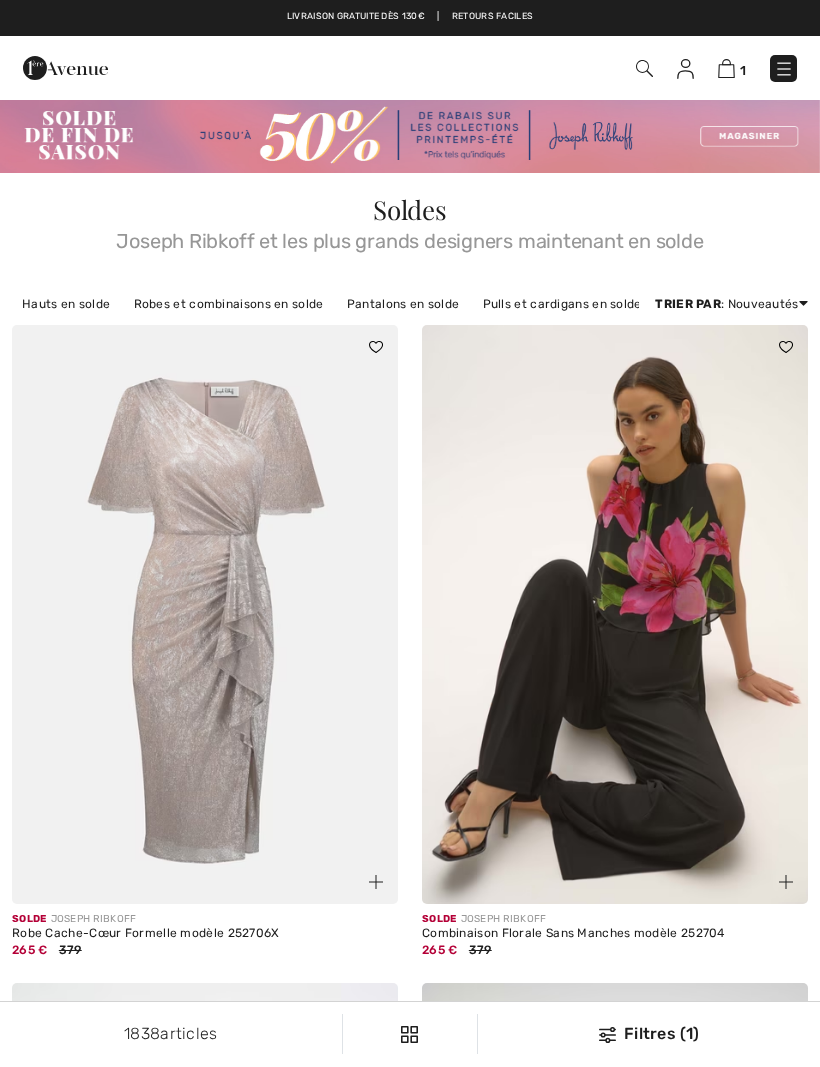 scroll, scrollTop: 0, scrollLeft: 0, axis: both 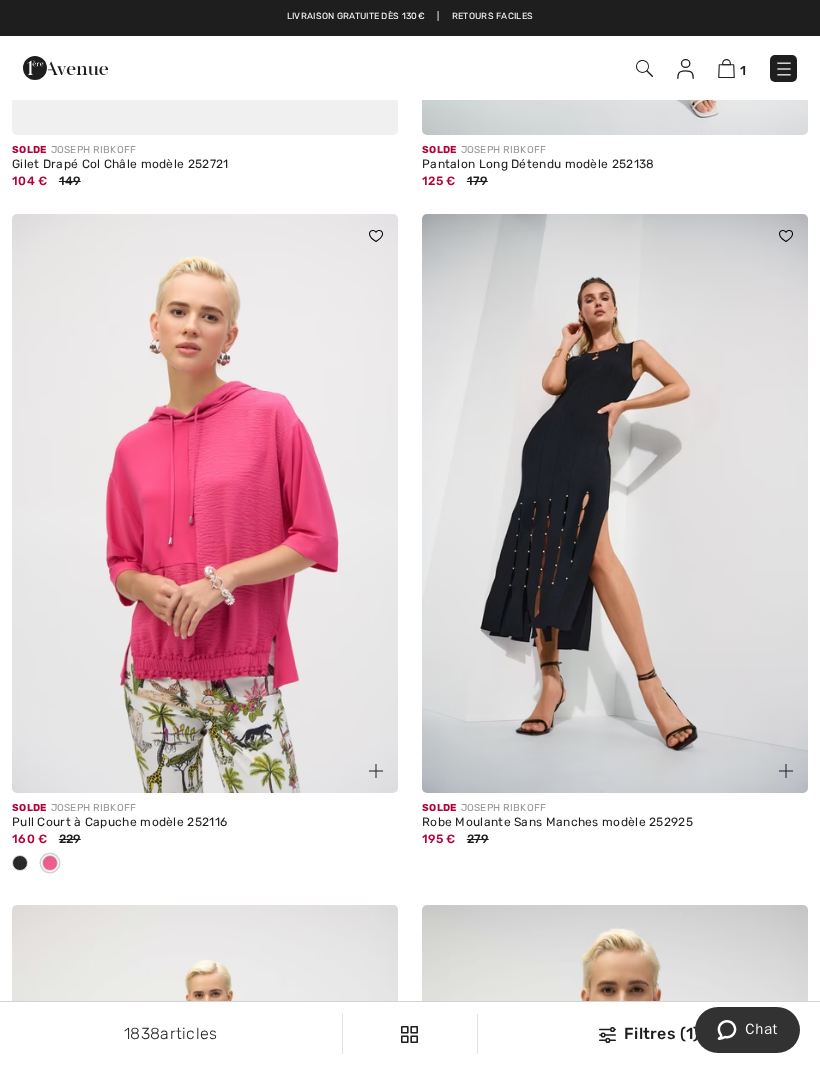 click at bounding box center [726, 68] 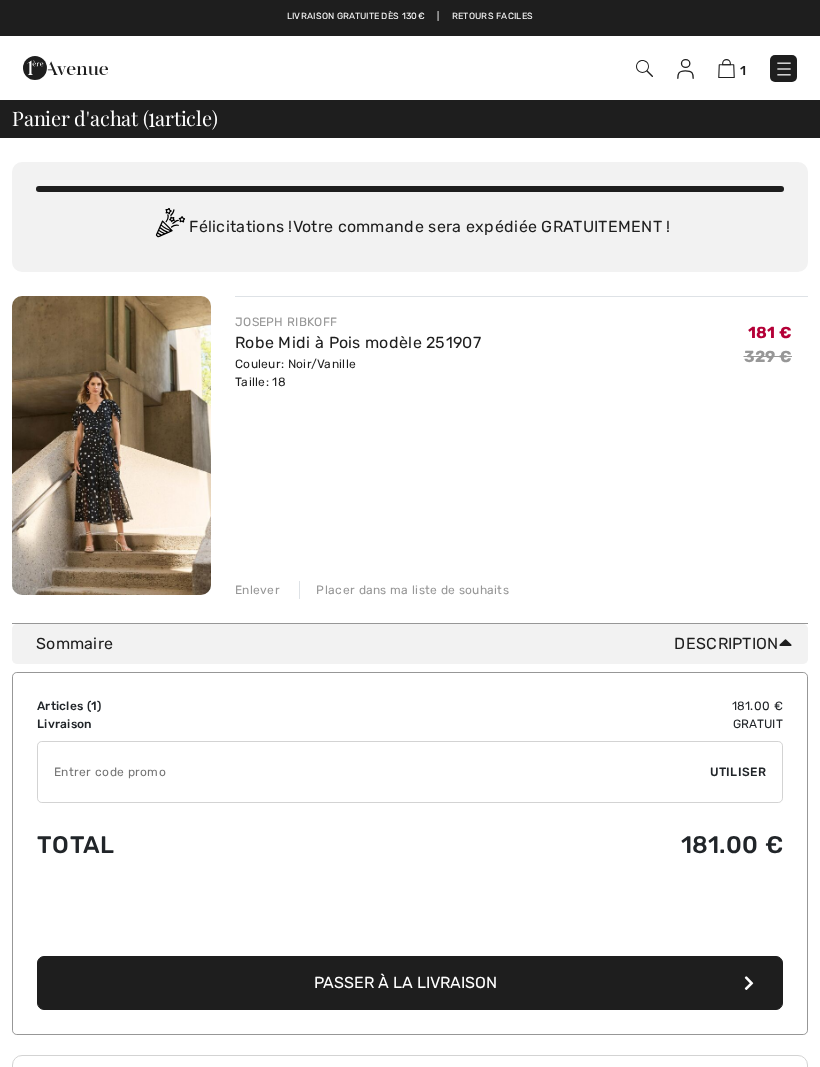 scroll, scrollTop: 0, scrollLeft: 0, axis: both 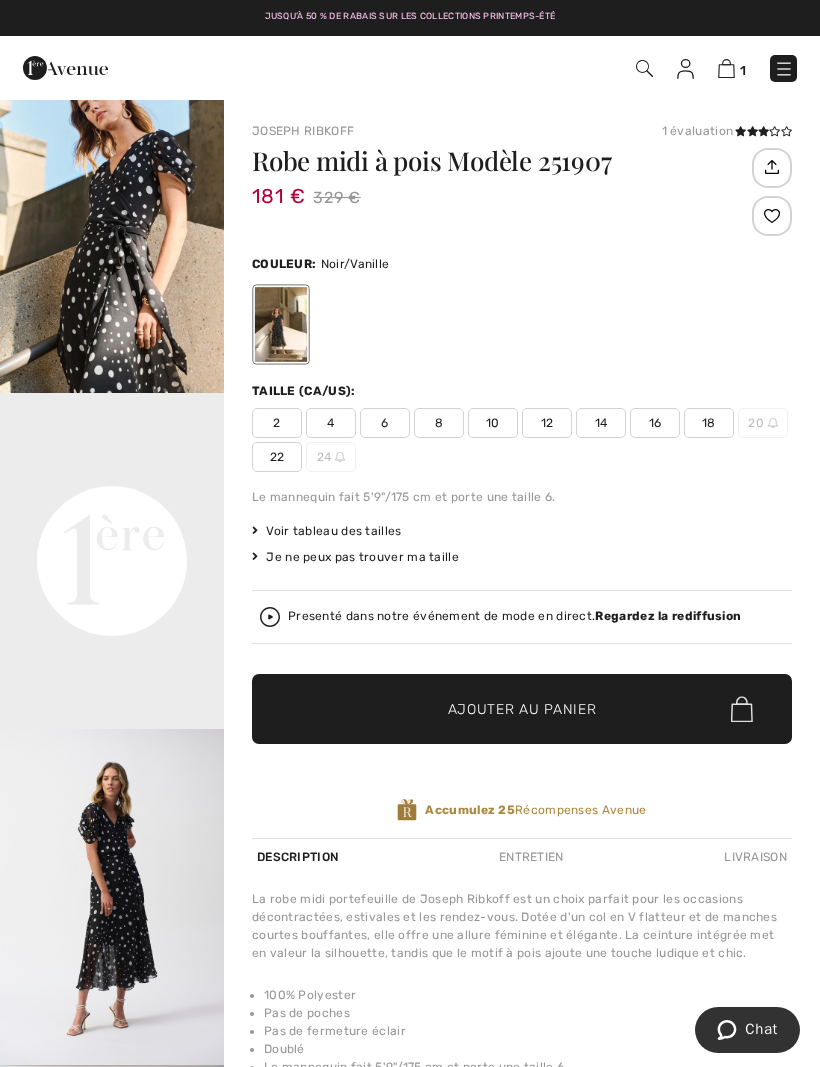 click on "Your browser does not support the video tag." at bounding box center [112, 449] 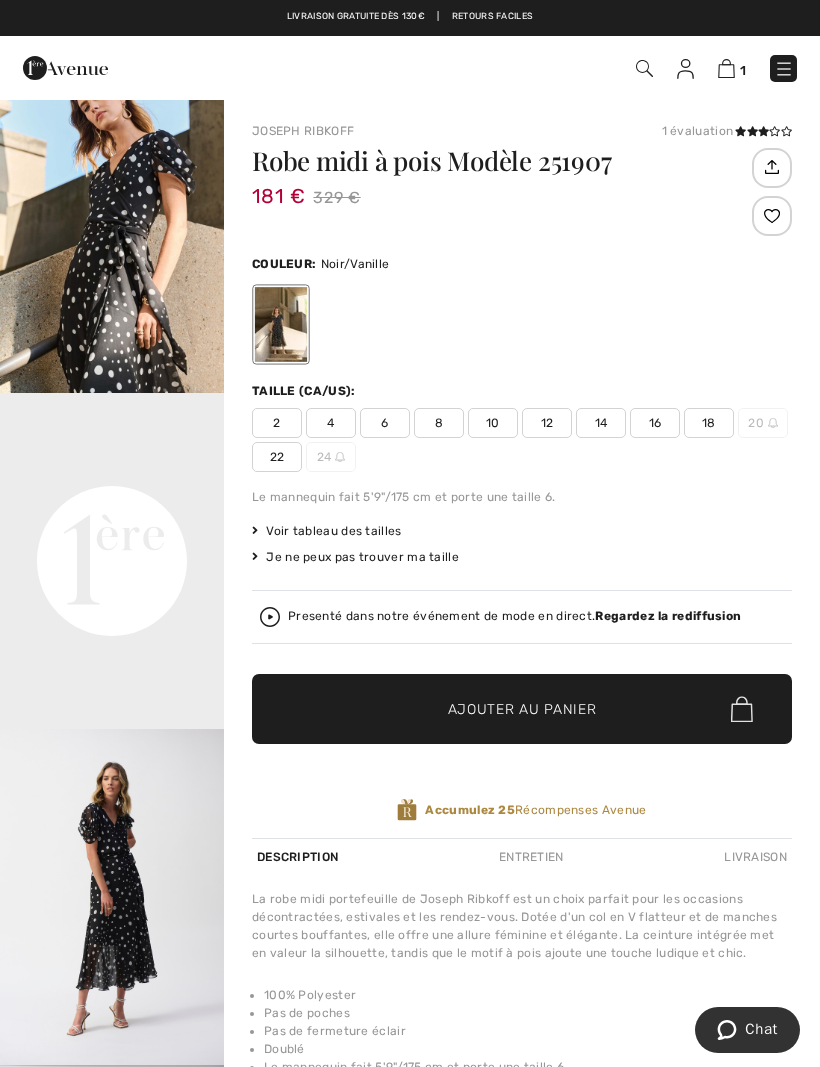 click at bounding box center [112, 225] 